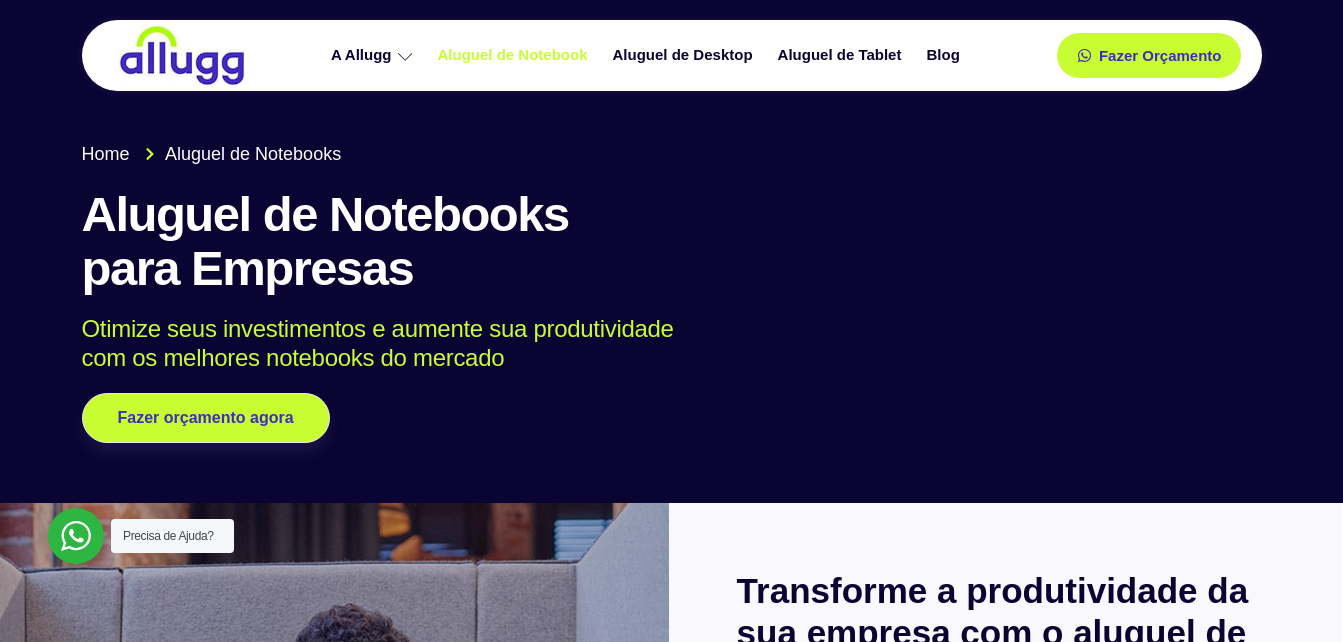 scroll, scrollTop: 0, scrollLeft: 0, axis: both 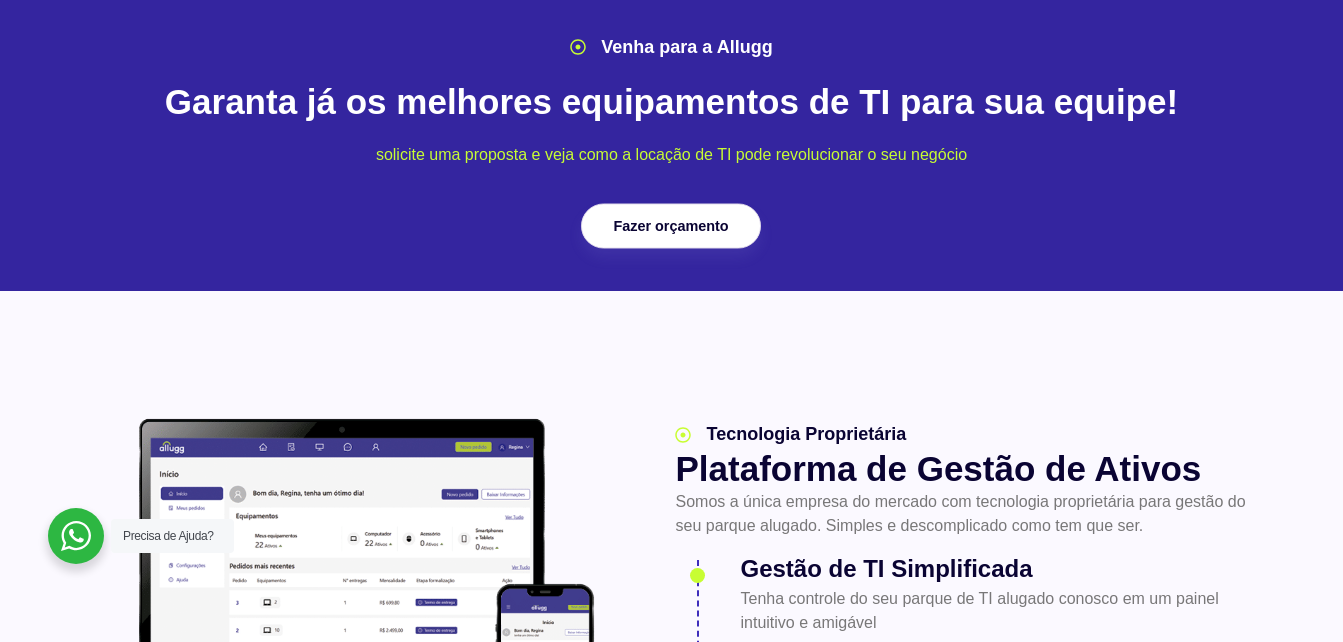 click on "Fazer orçamento" at bounding box center (671, 226) 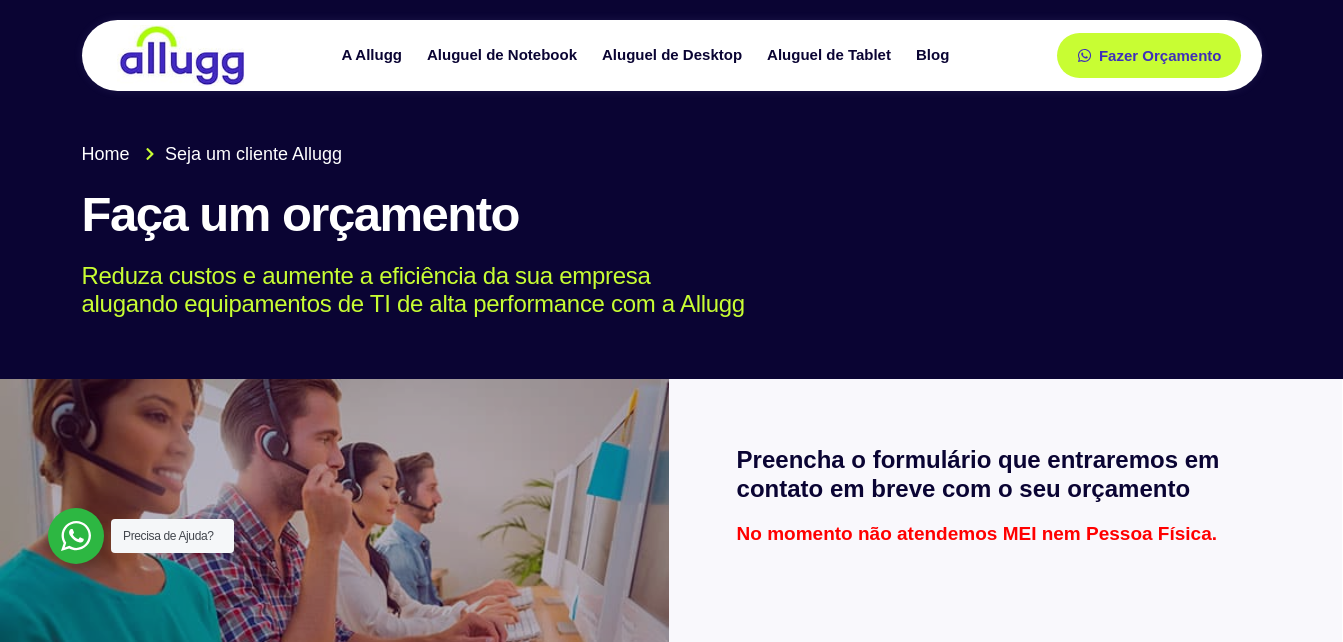 scroll, scrollTop: 0, scrollLeft: 0, axis: both 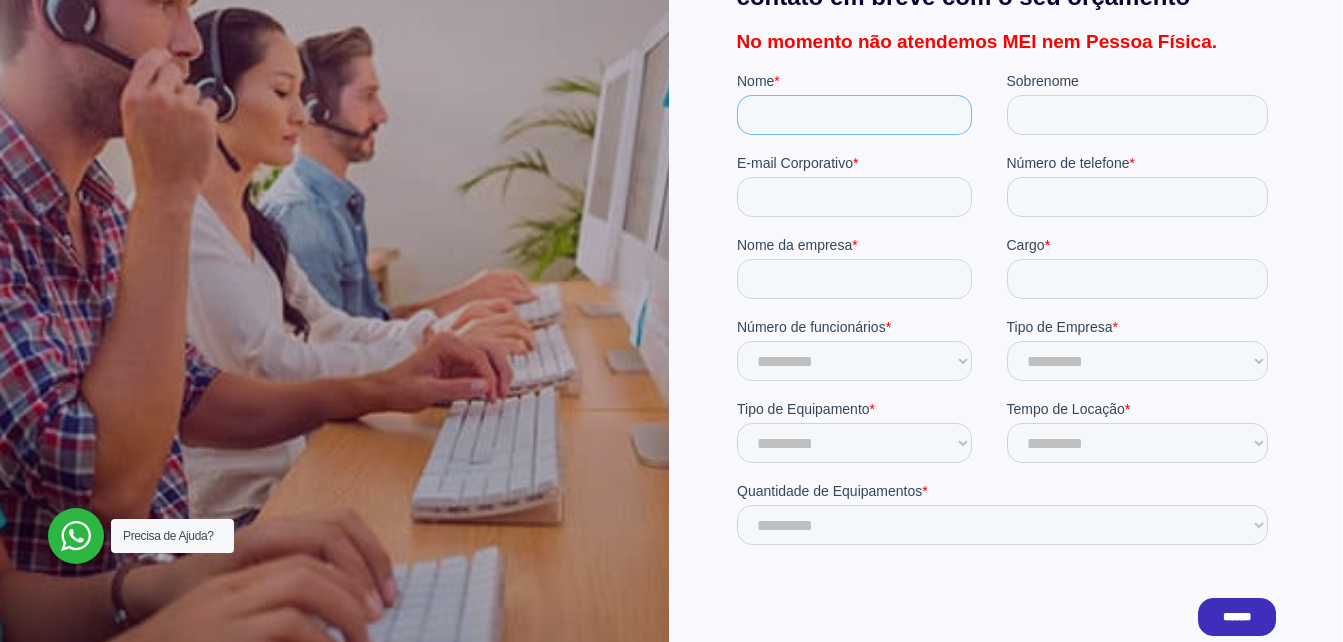 click on "Nome *" at bounding box center (853, 115) 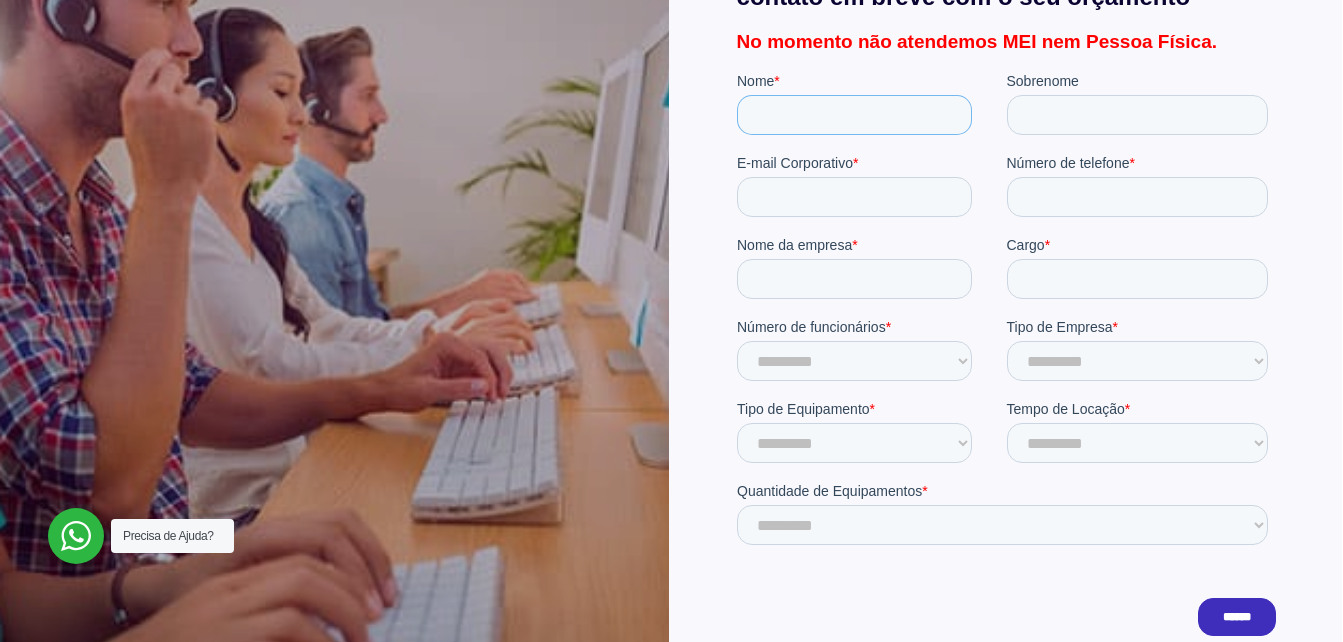 type on "*******" 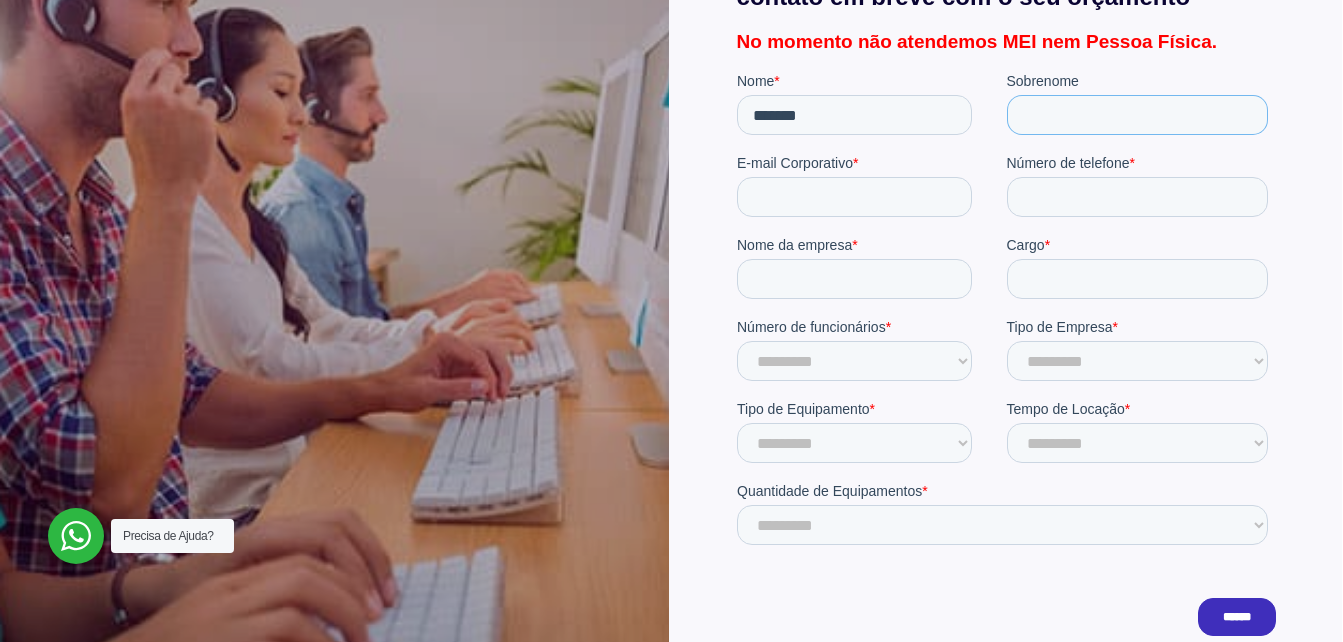 type on "****" 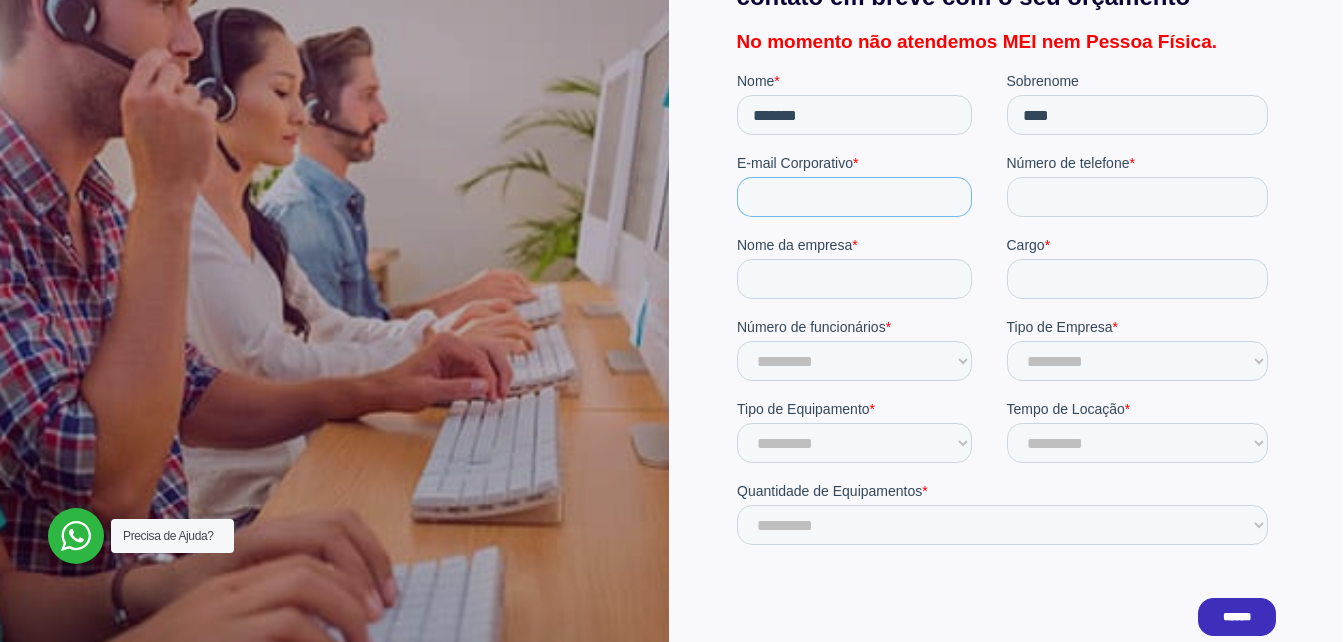 type on "**********" 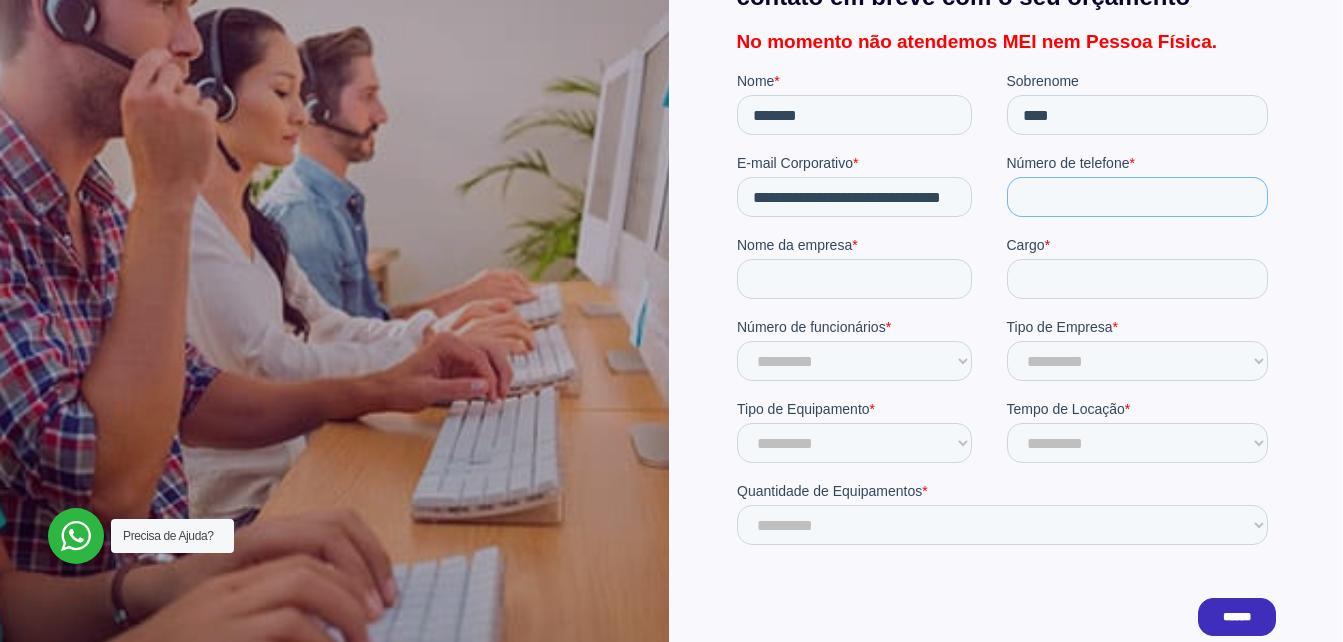type on "**********" 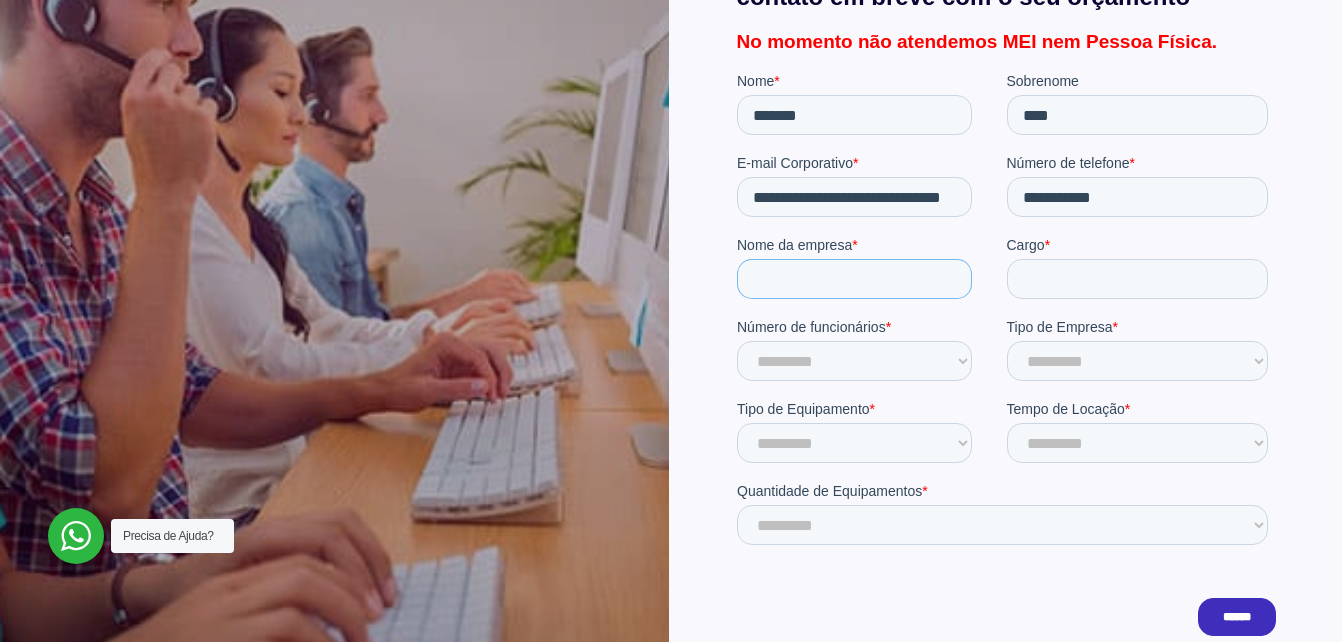 type on "**********" 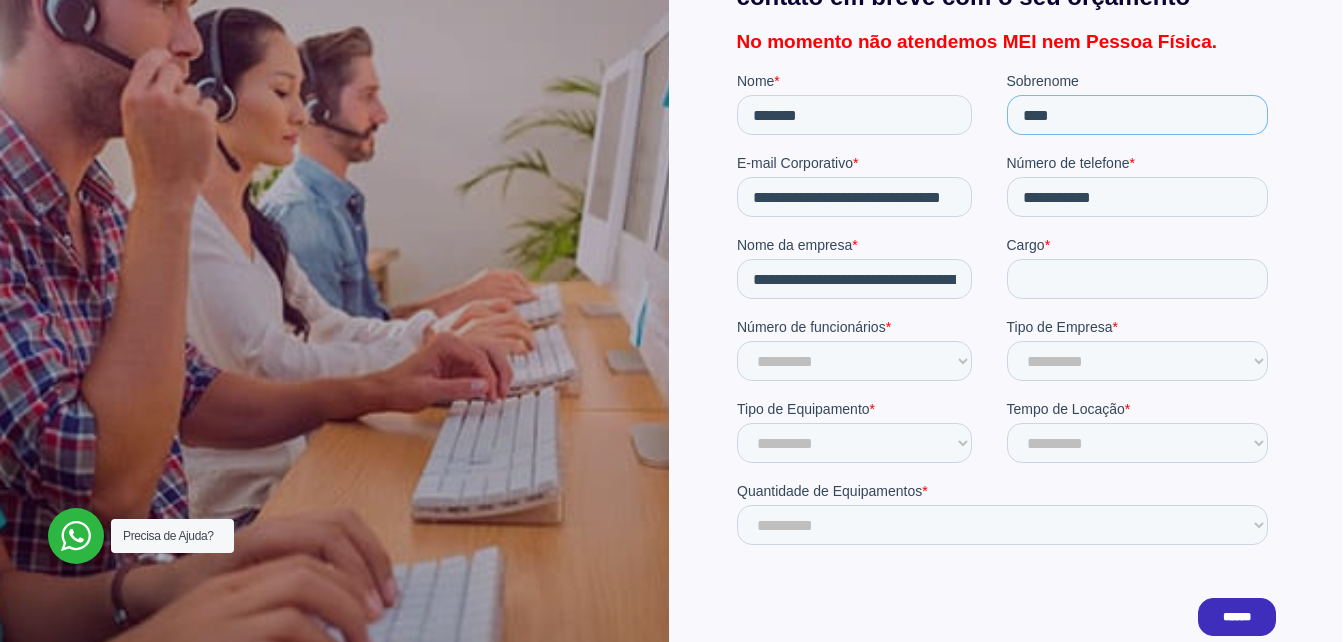 click on "****" at bounding box center (1137, 115) 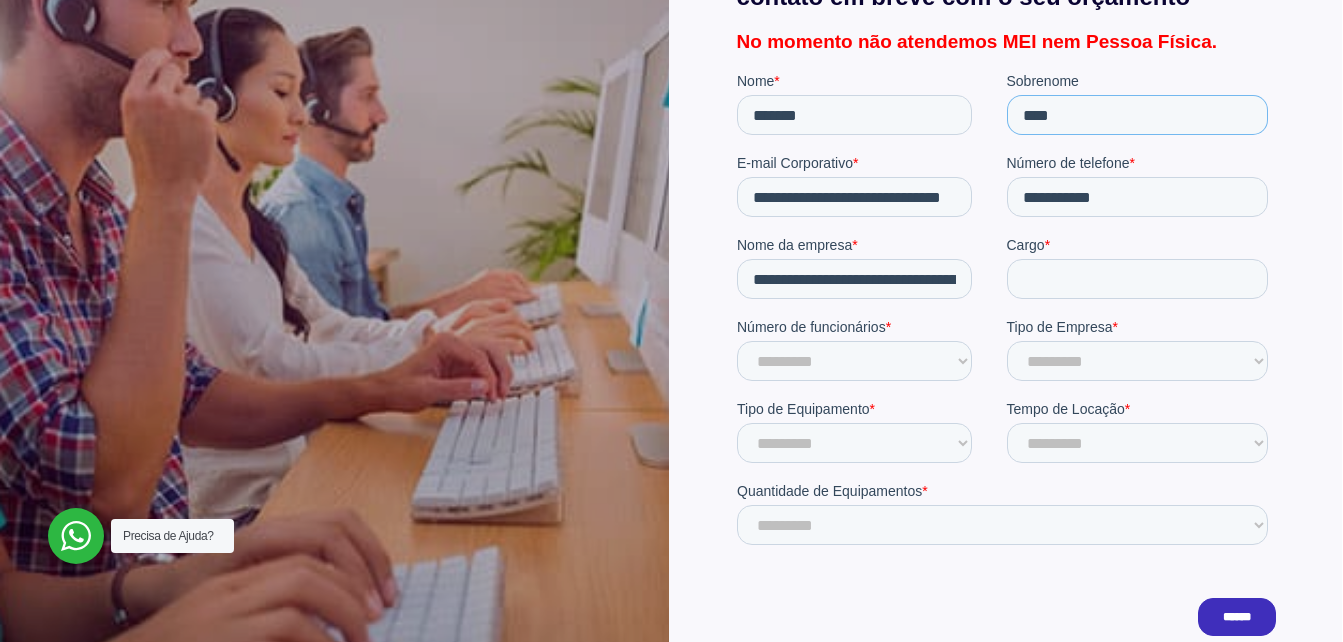 click on "****" at bounding box center (1137, 115) 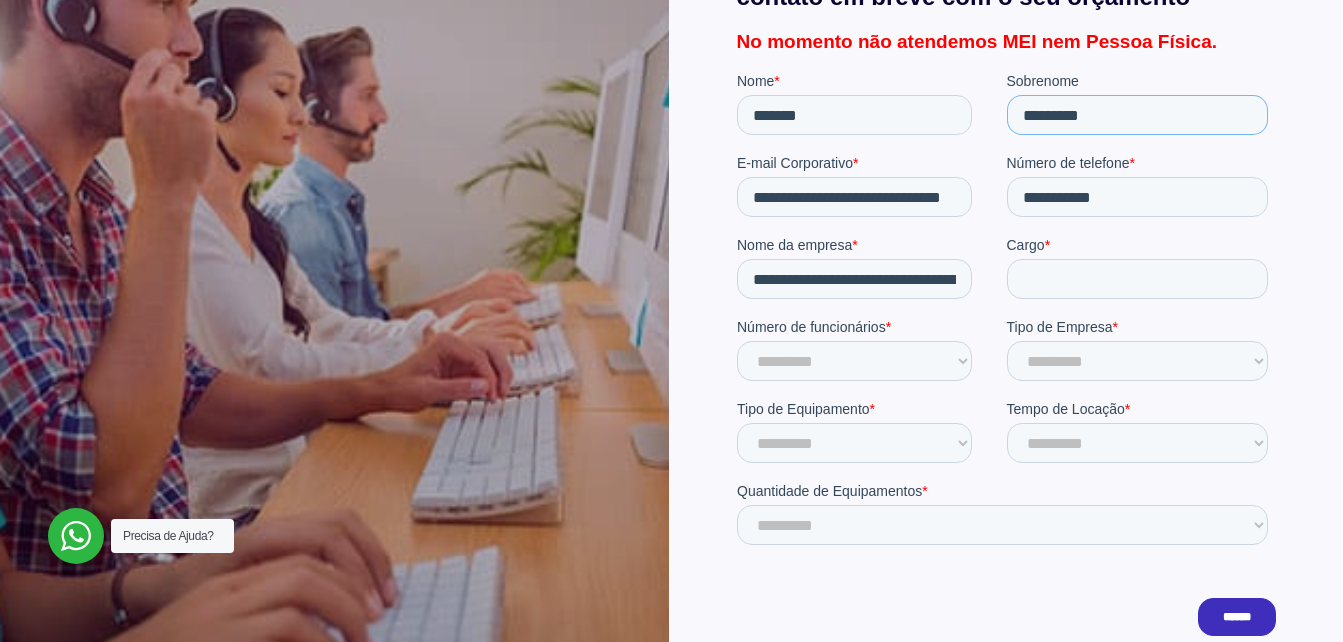 type on "*********" 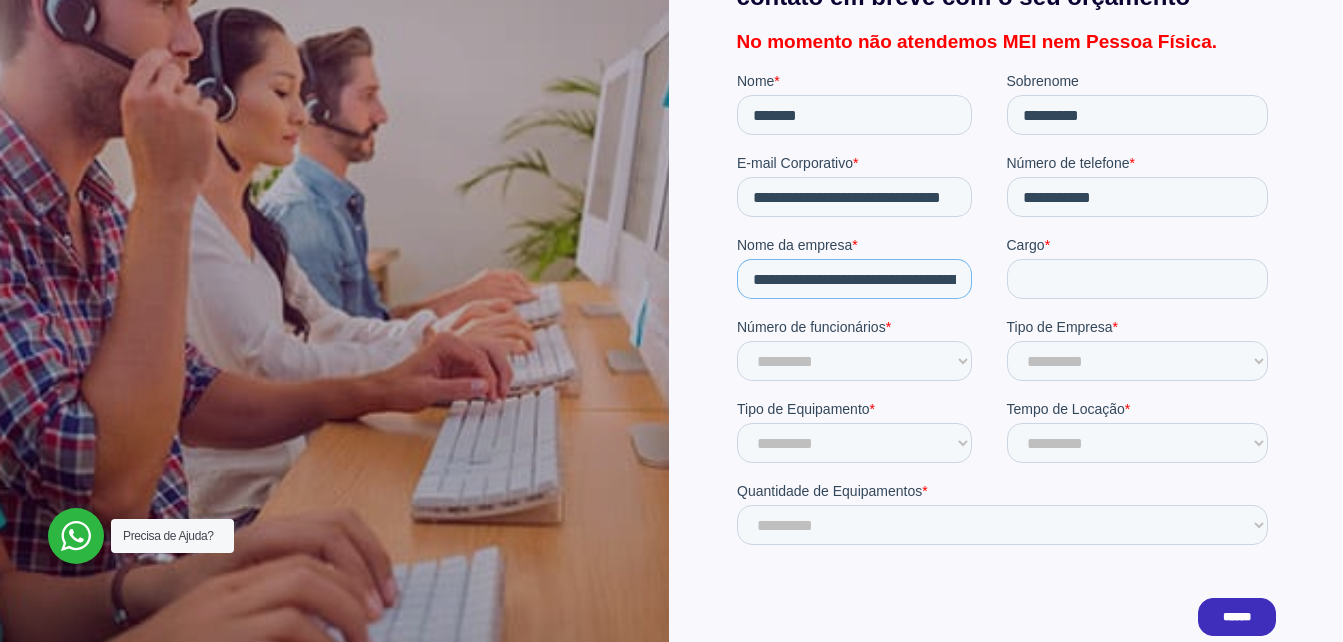 click on "**********" at bounding box center [853, 279] 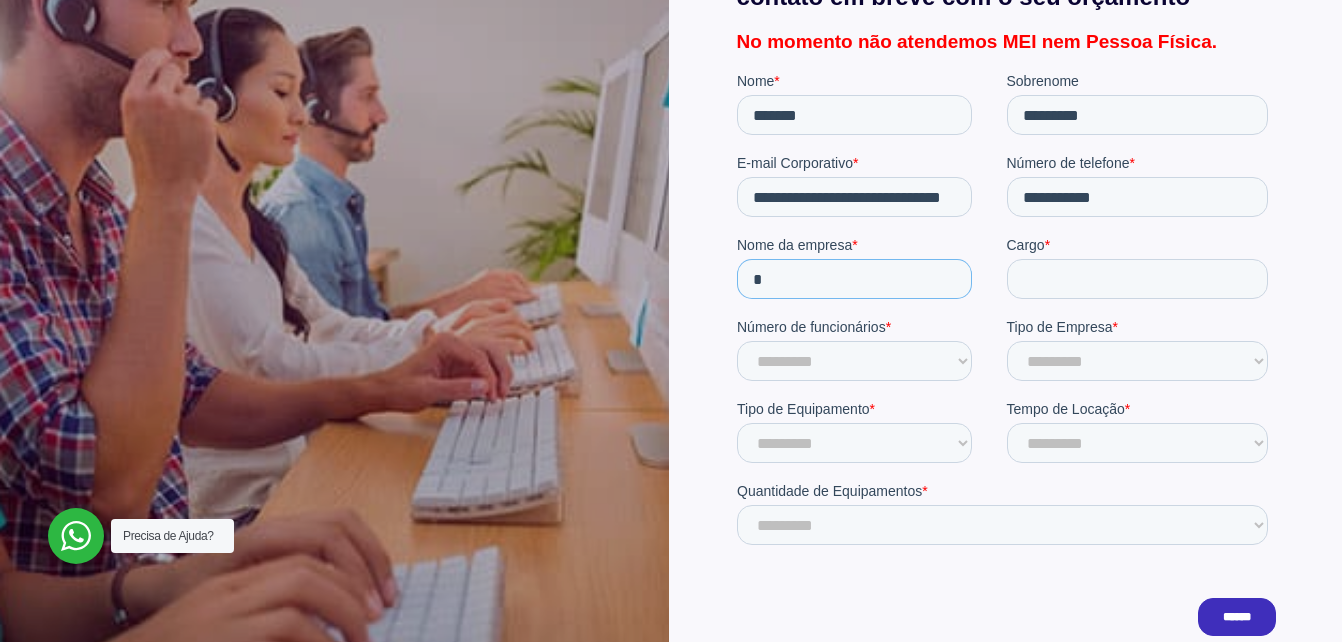 type on "**********" 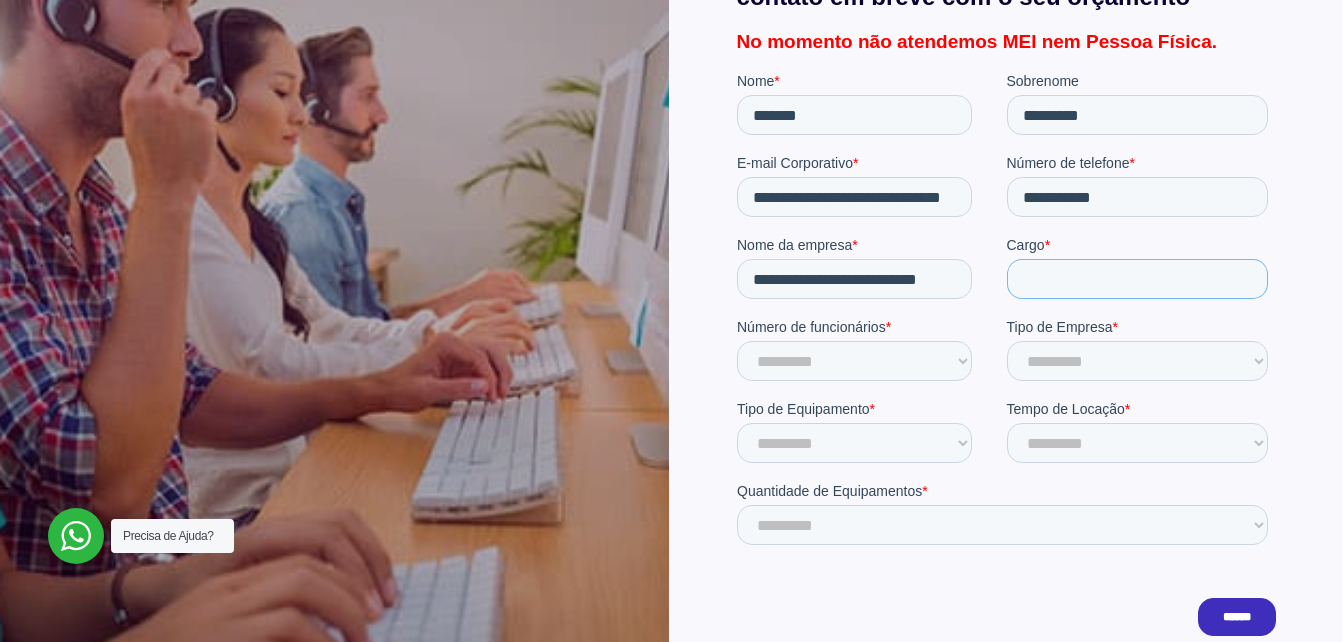 click on "Cargo *" at bounding box center (1137, 279) 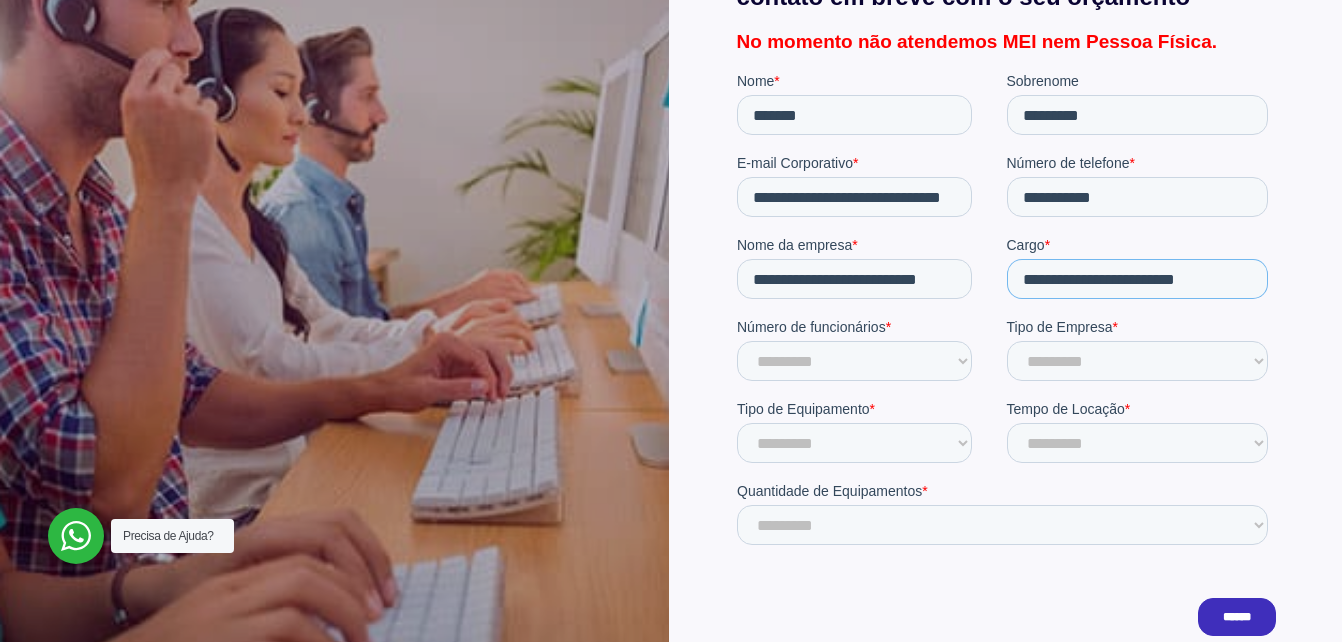 type on "**********" 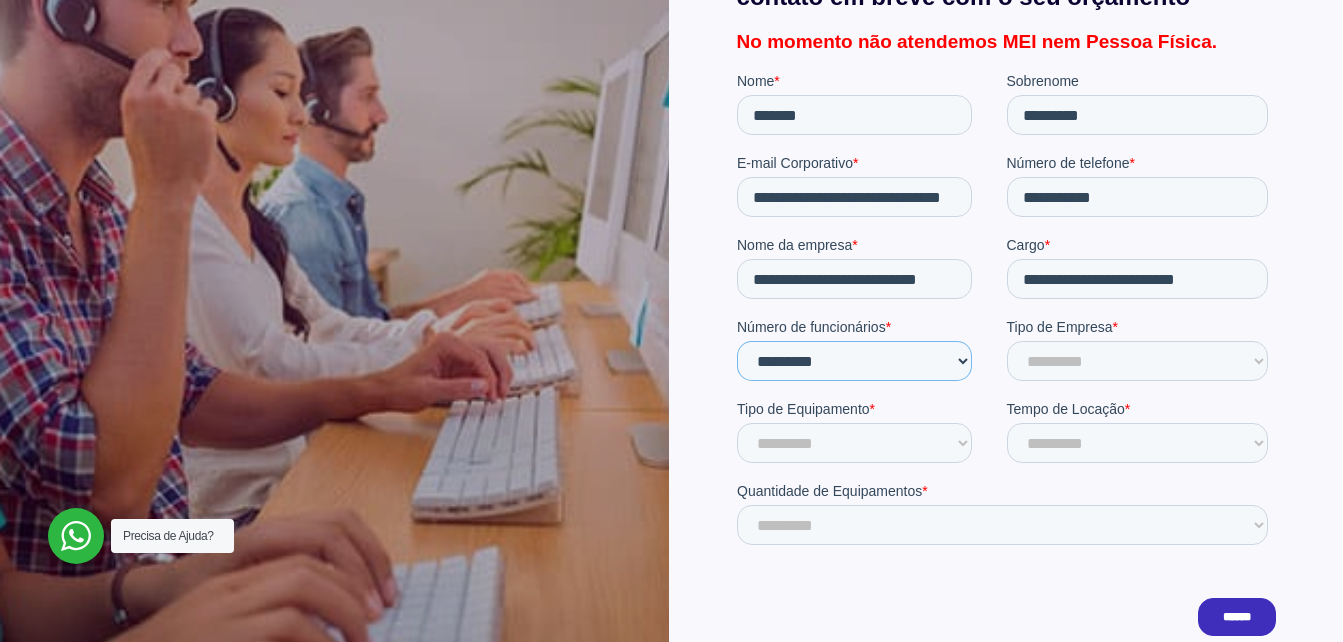 click on "**********" at bounding box center [853, 361] 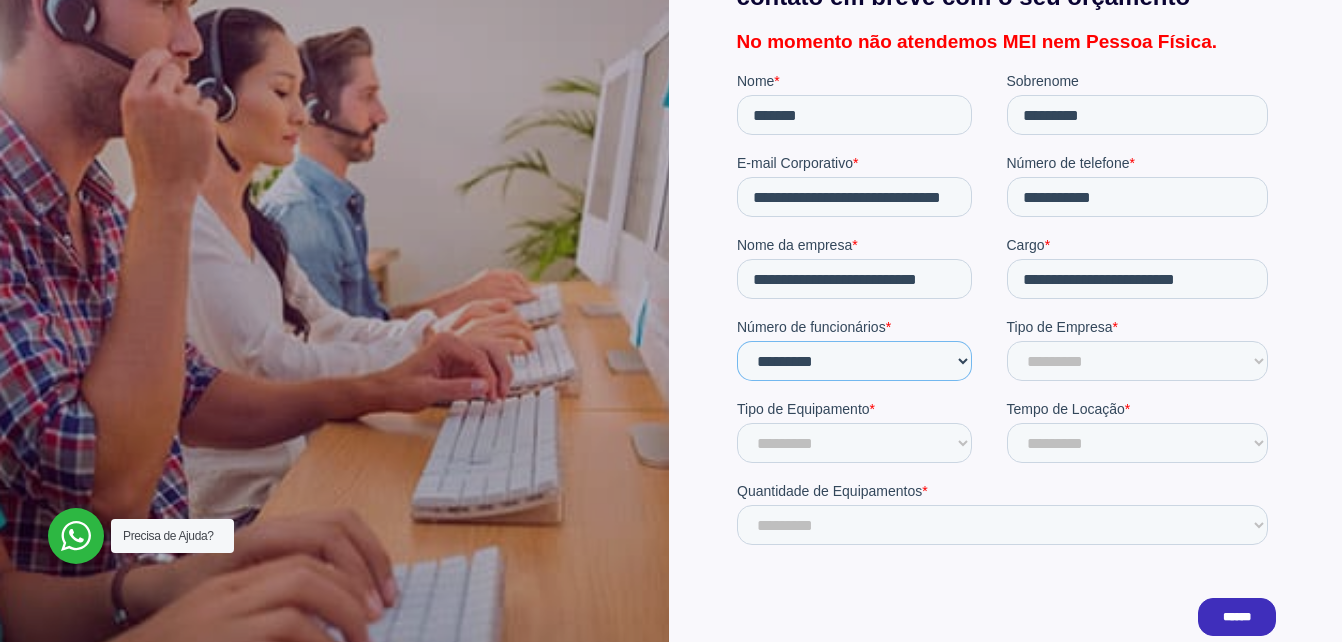 select on "****" 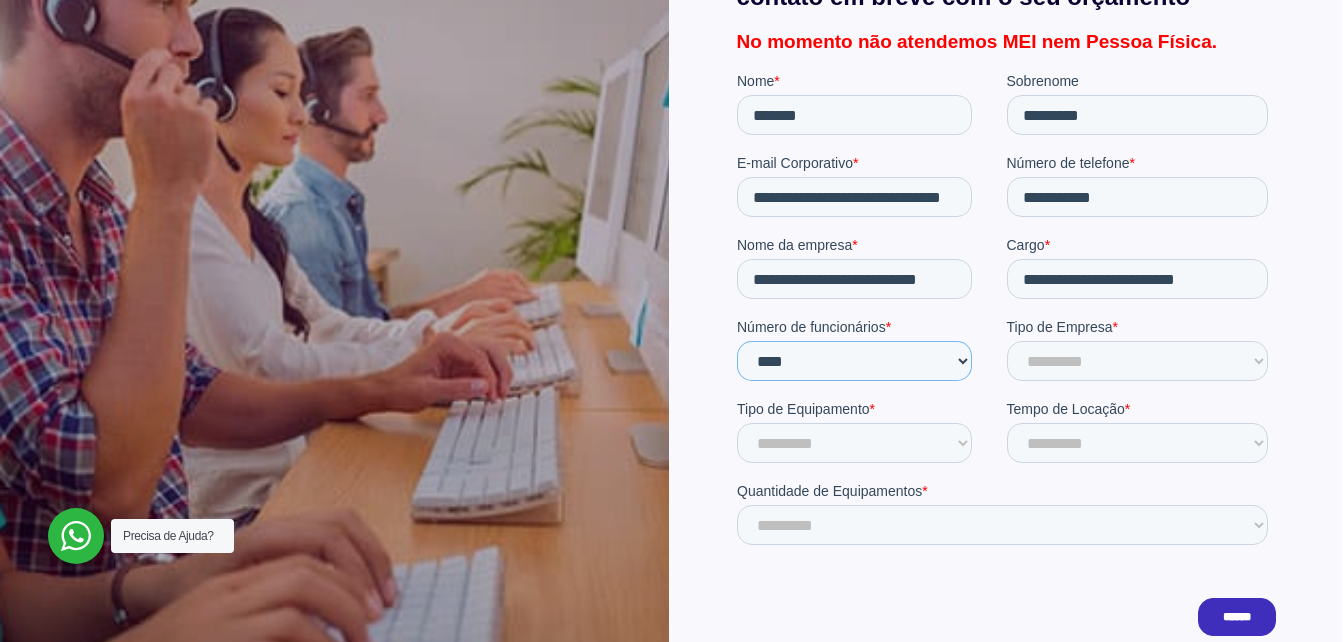 click on "**********" at bounding box center (853, 361) 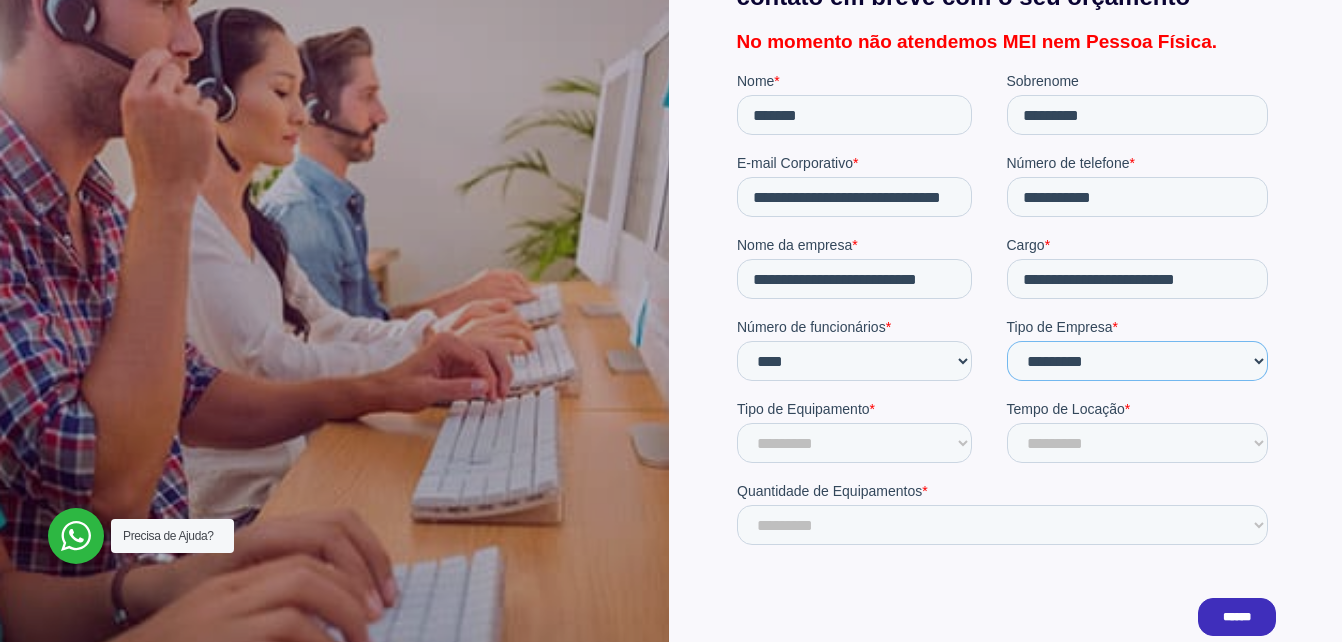 click on "**********" at bounding box center [1137, 361] 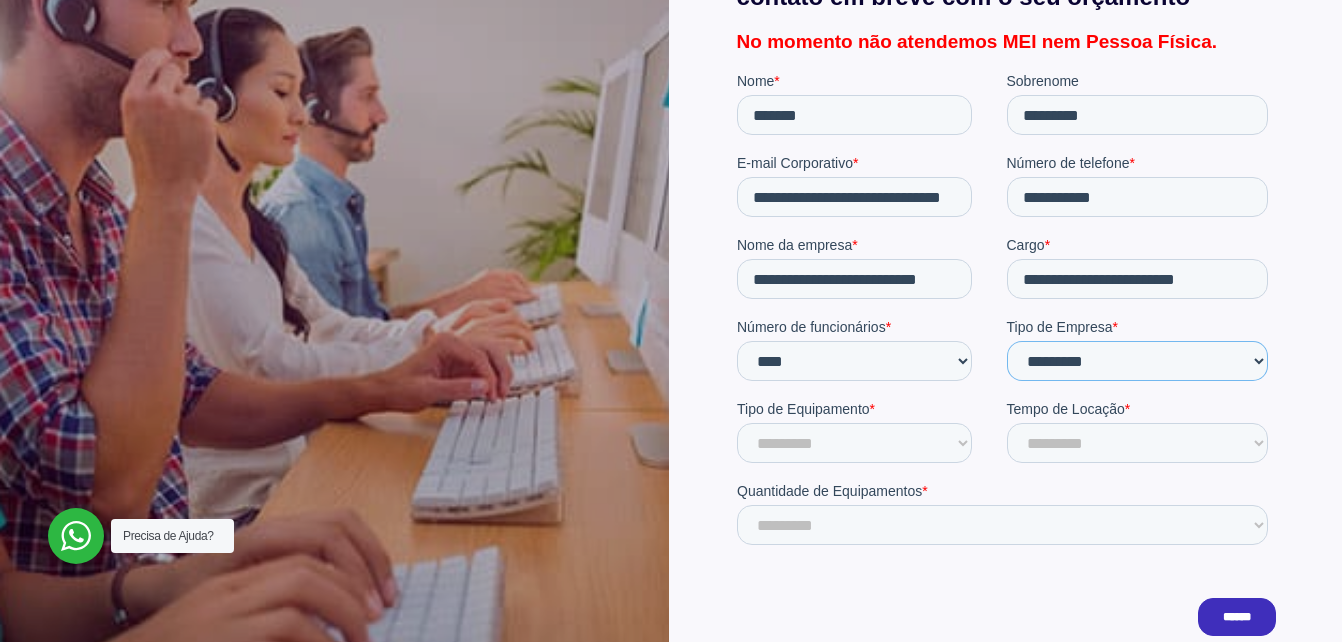 select on "**********" 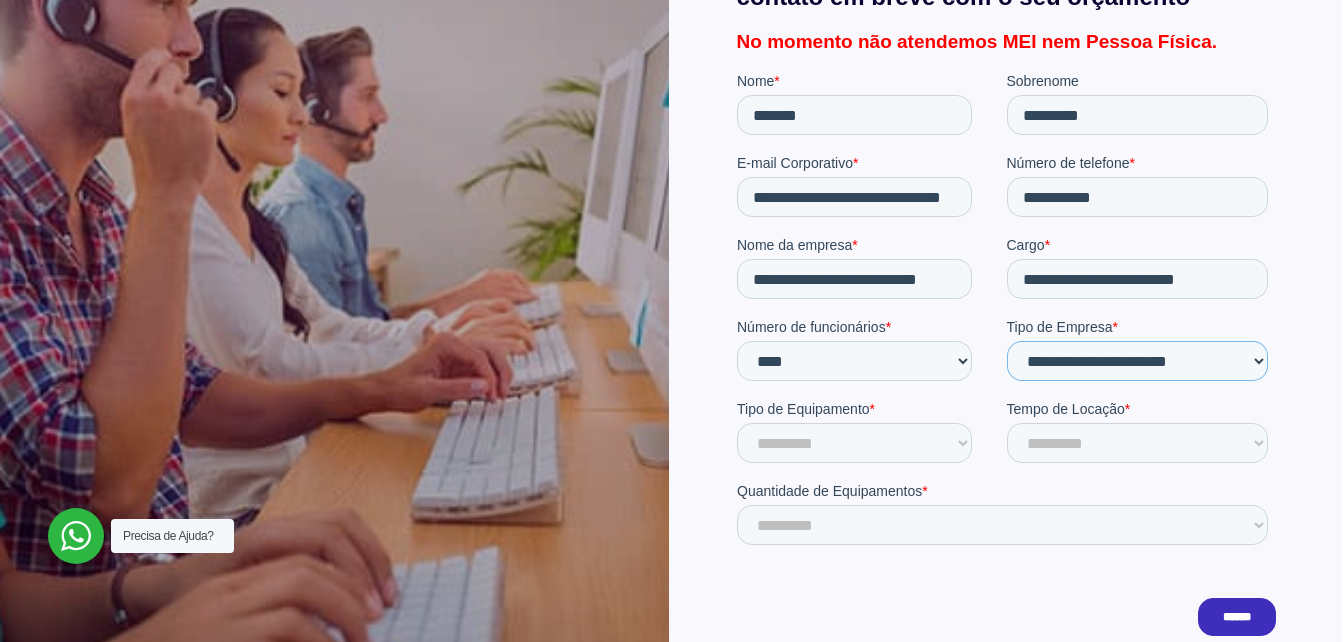 click on "**********" at bounding box center (1137, 361) 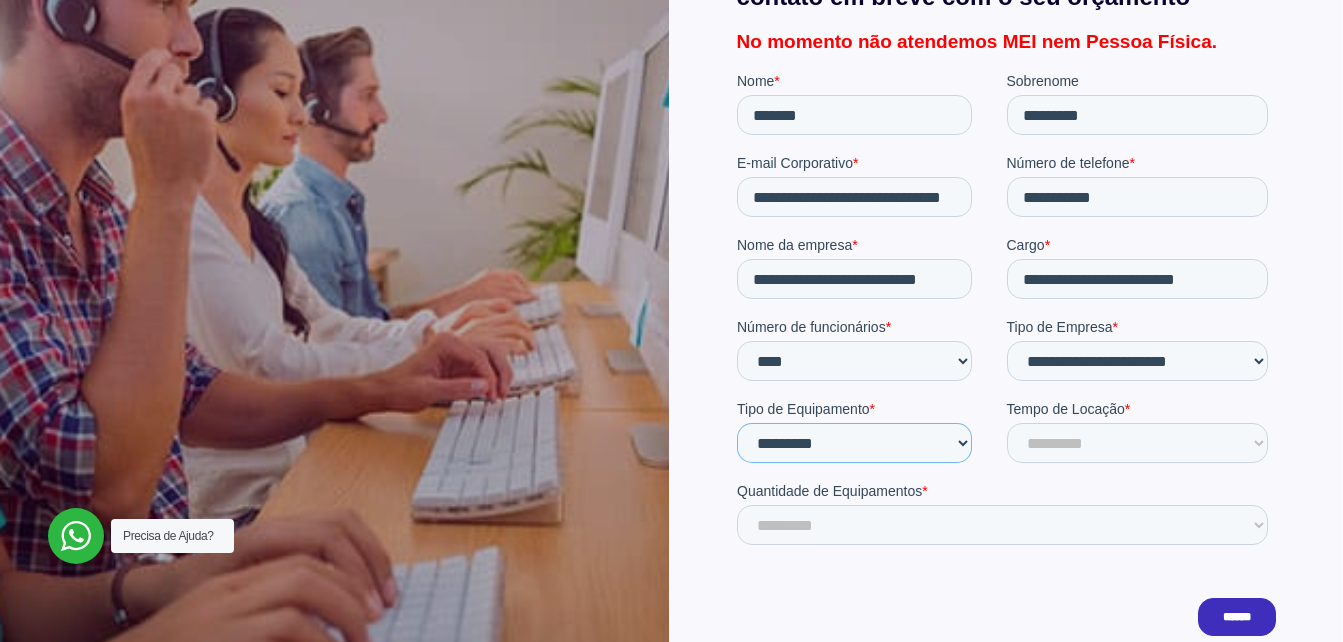 click on "********* ******** ******* ******* ****** ********" at bounding box center (853, 443) 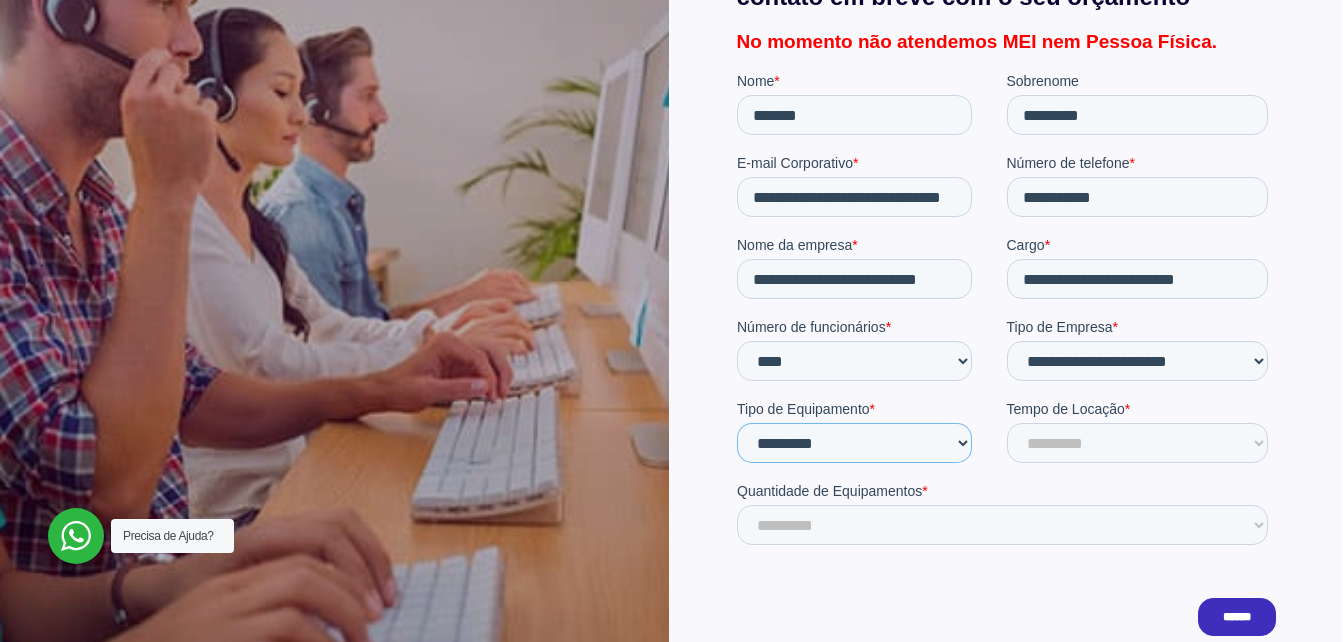 select on "********" 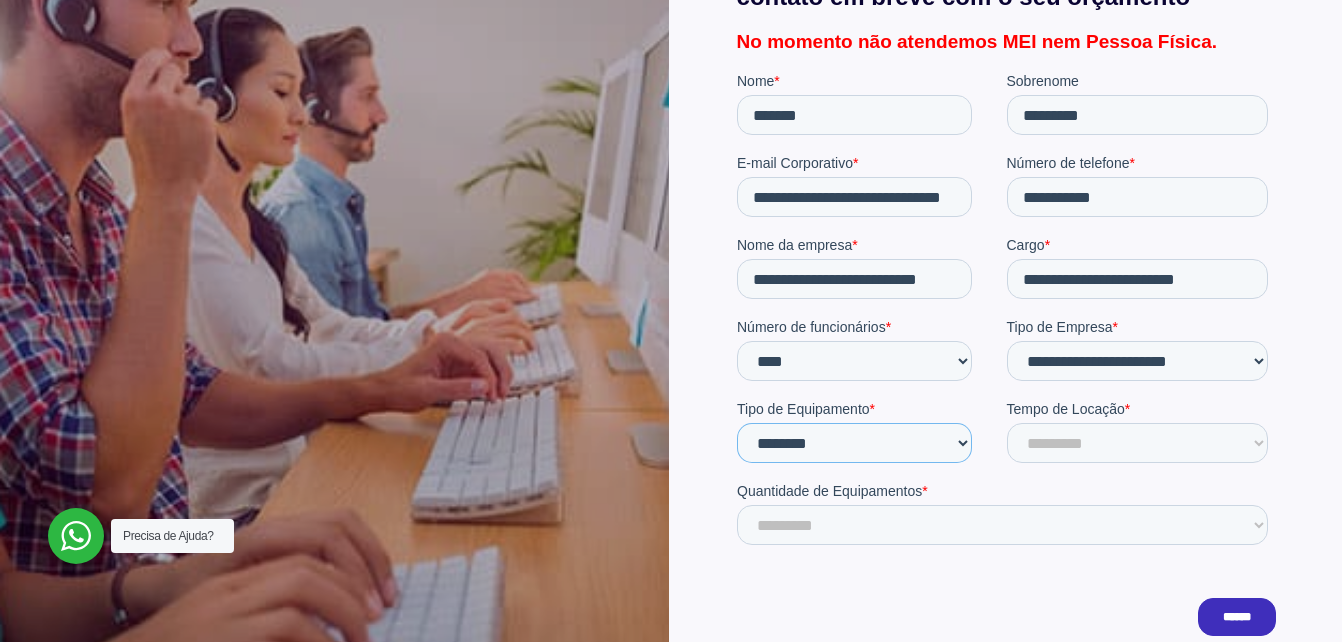 click on "********* ******** ******* ******* ****** ********" at bounding box center [853, 443] 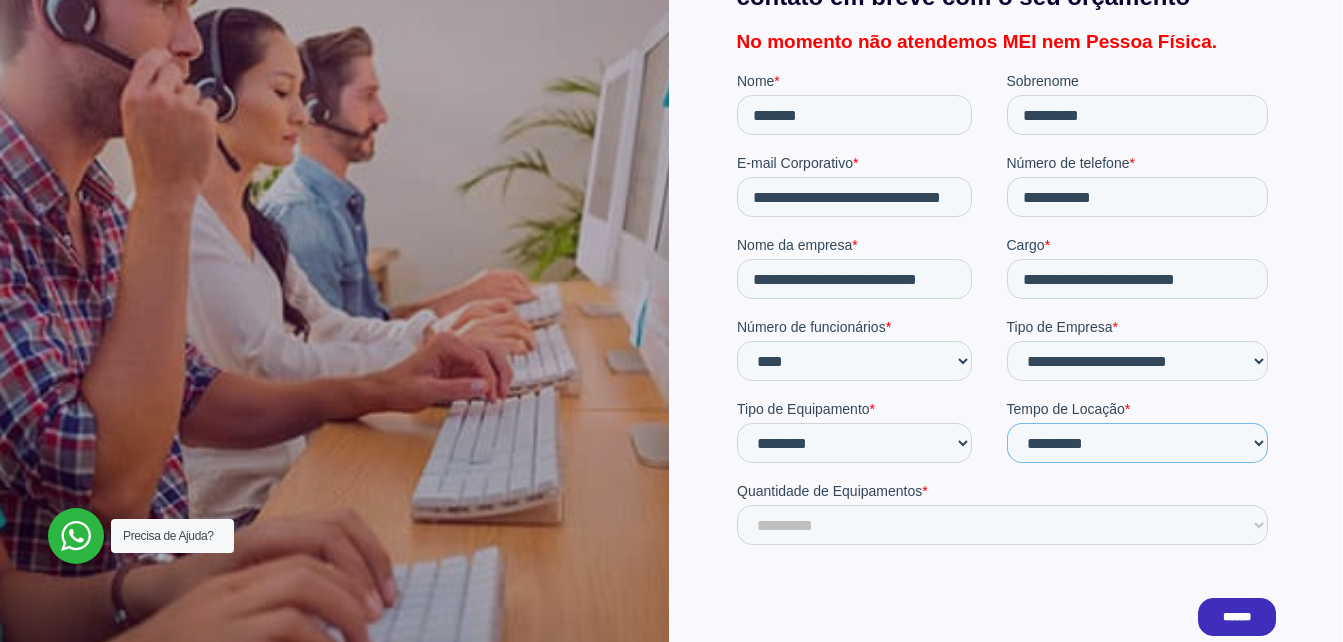 click on "**********" at bounding box center [1137, 443] 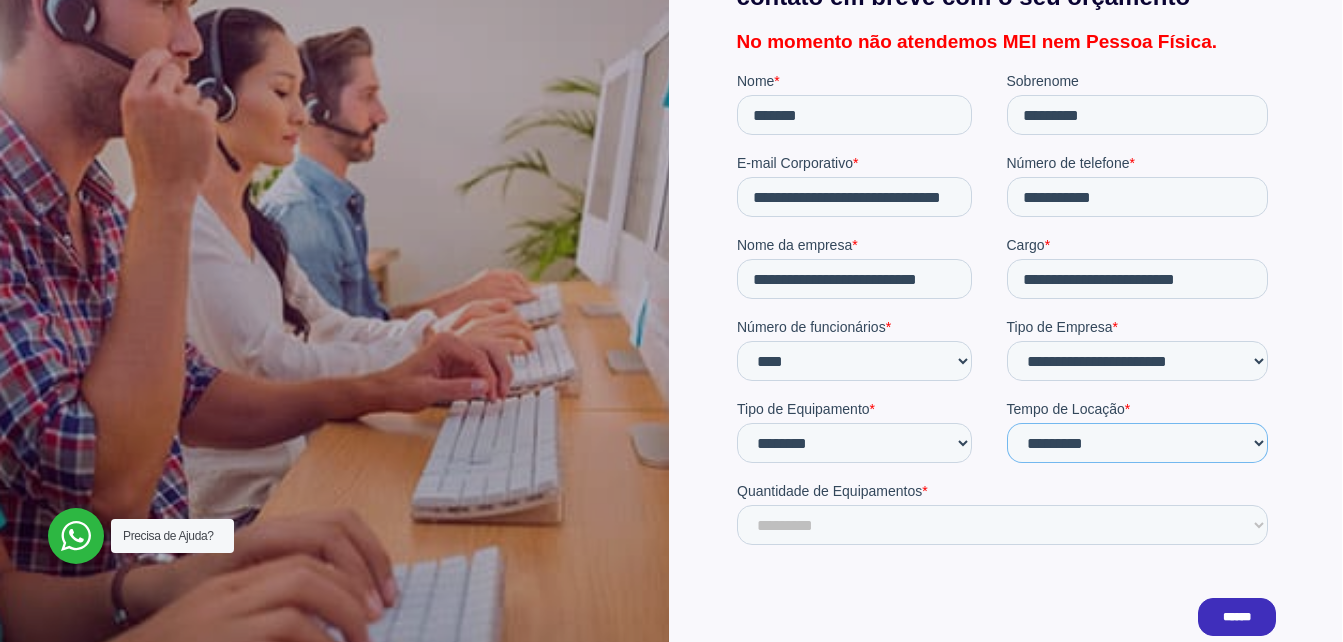select on "**" 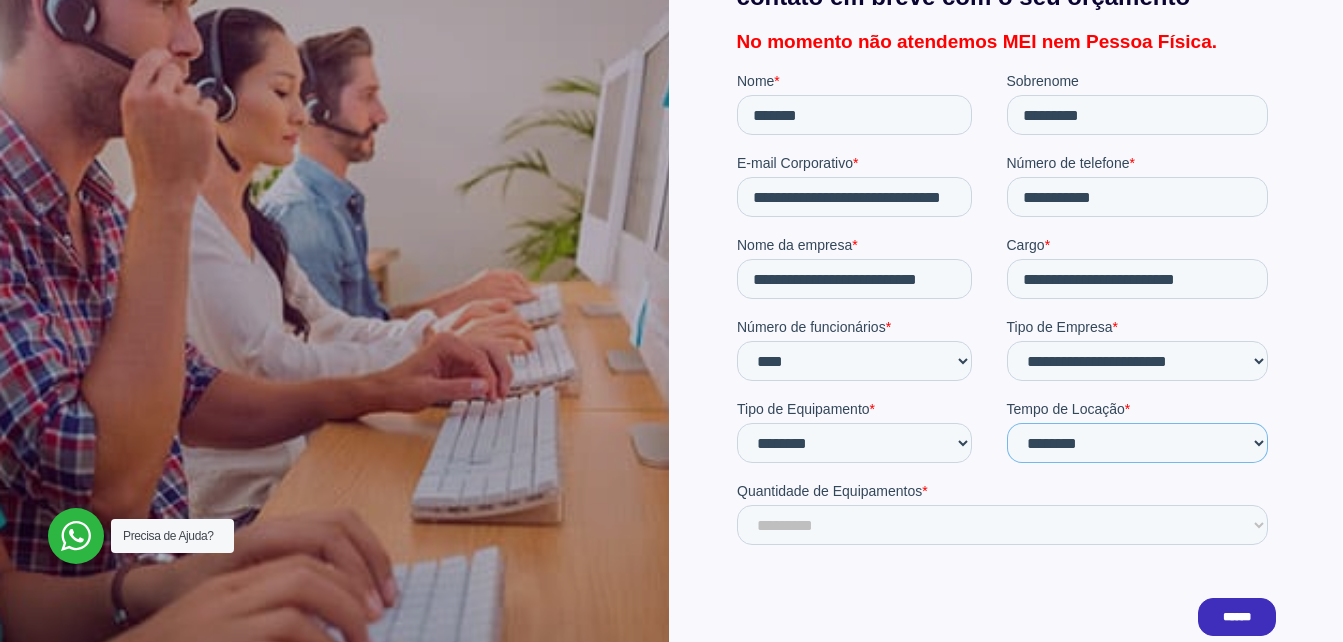 click on "**********" at bounding box center [1137, 443] 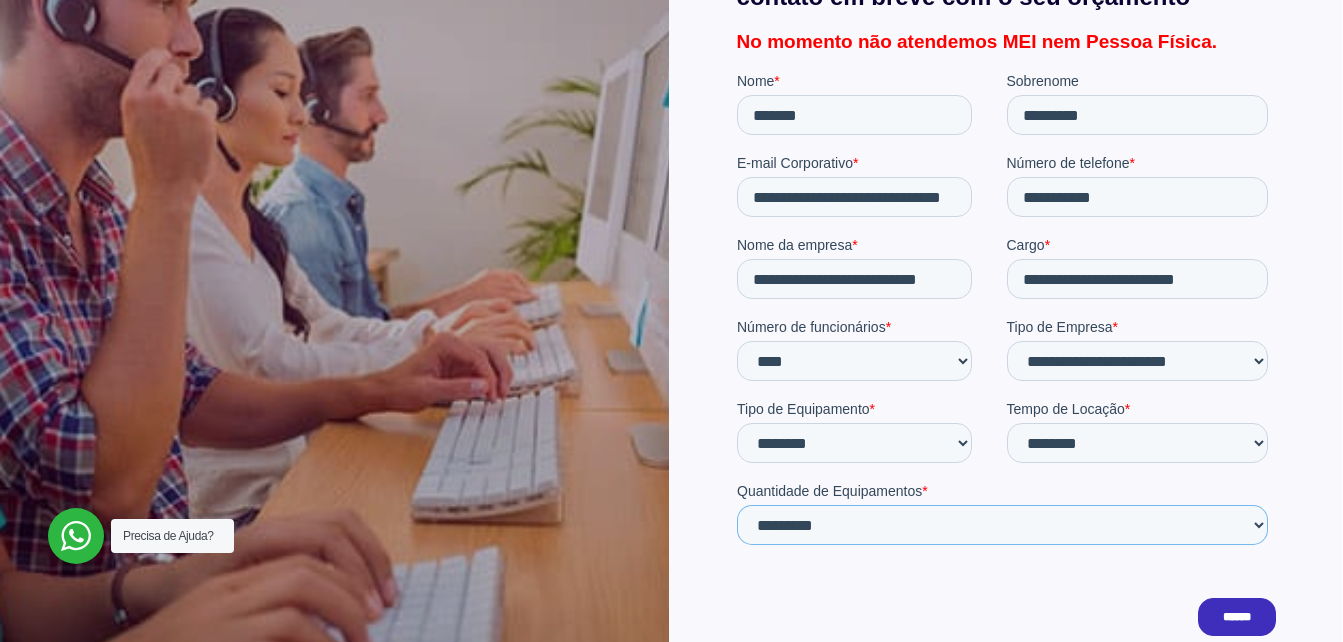 click on "**********" at bounding box center [1001, 525] 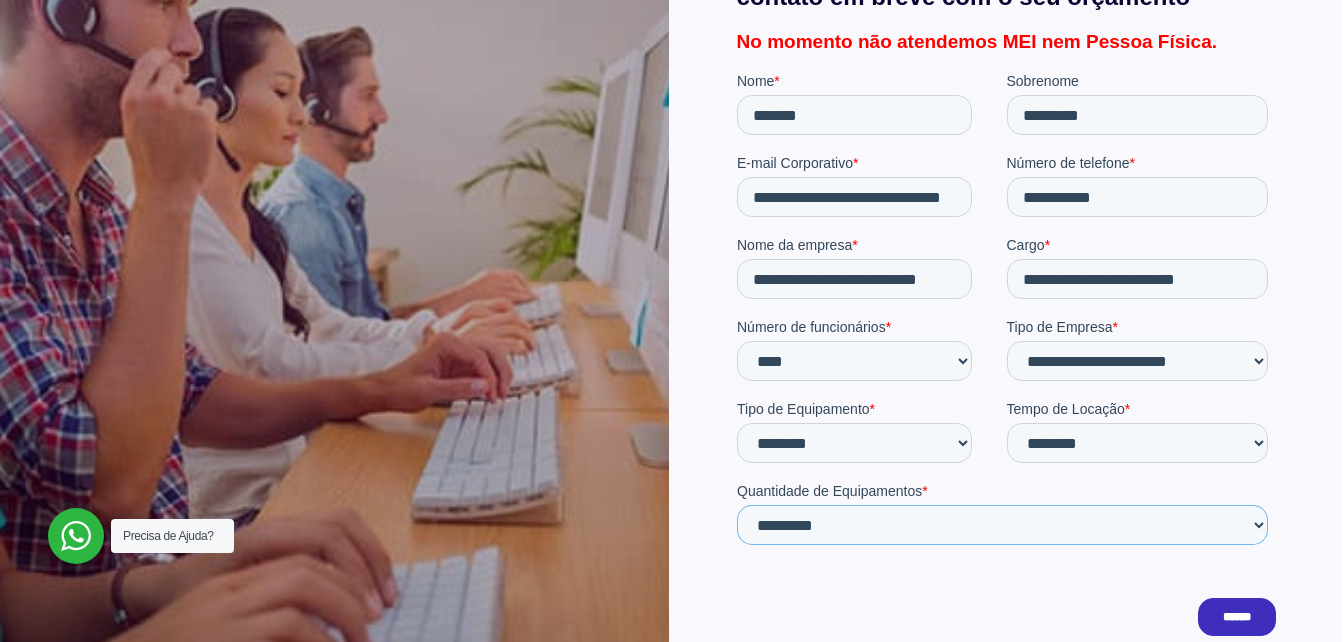 select on "*****" 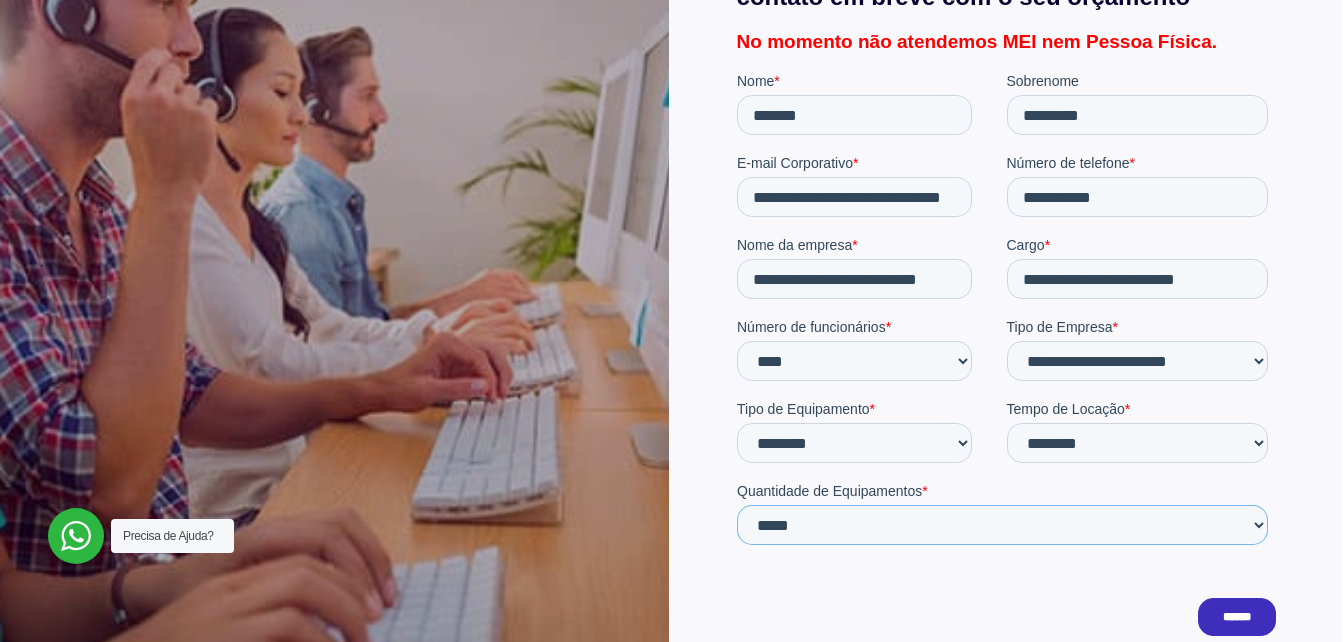 click on "**********" at bounding box center [1001, 525] 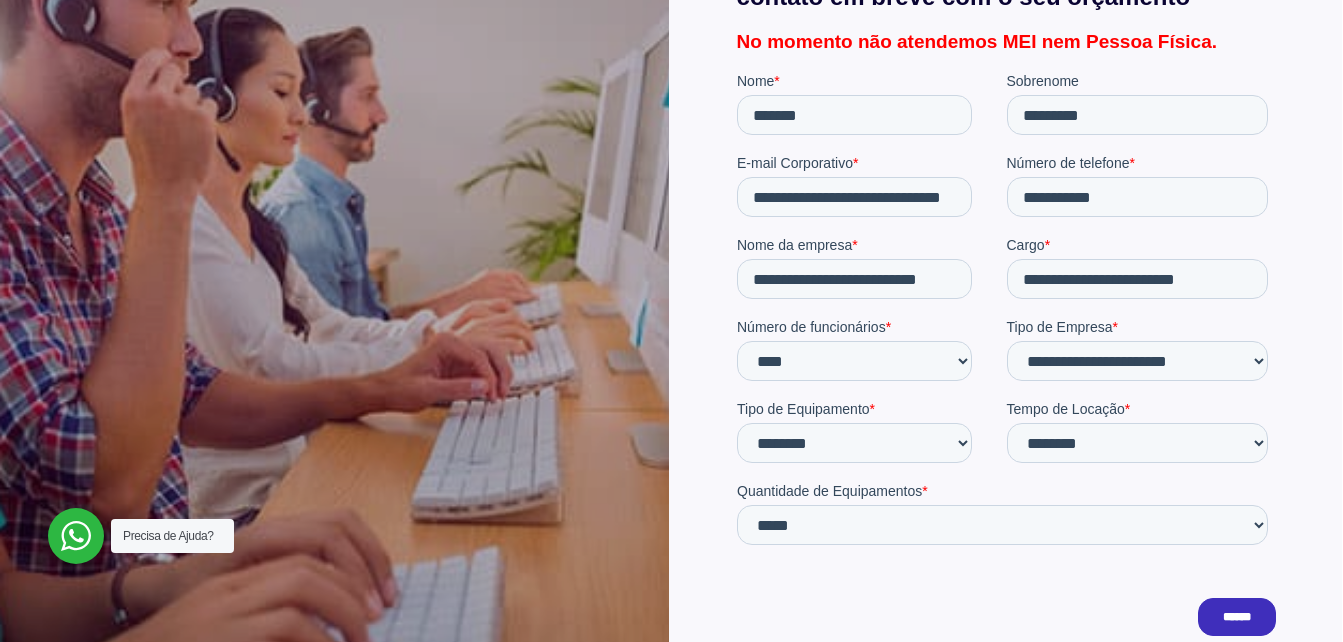 click on "******" at bounding box center [1236, 617] 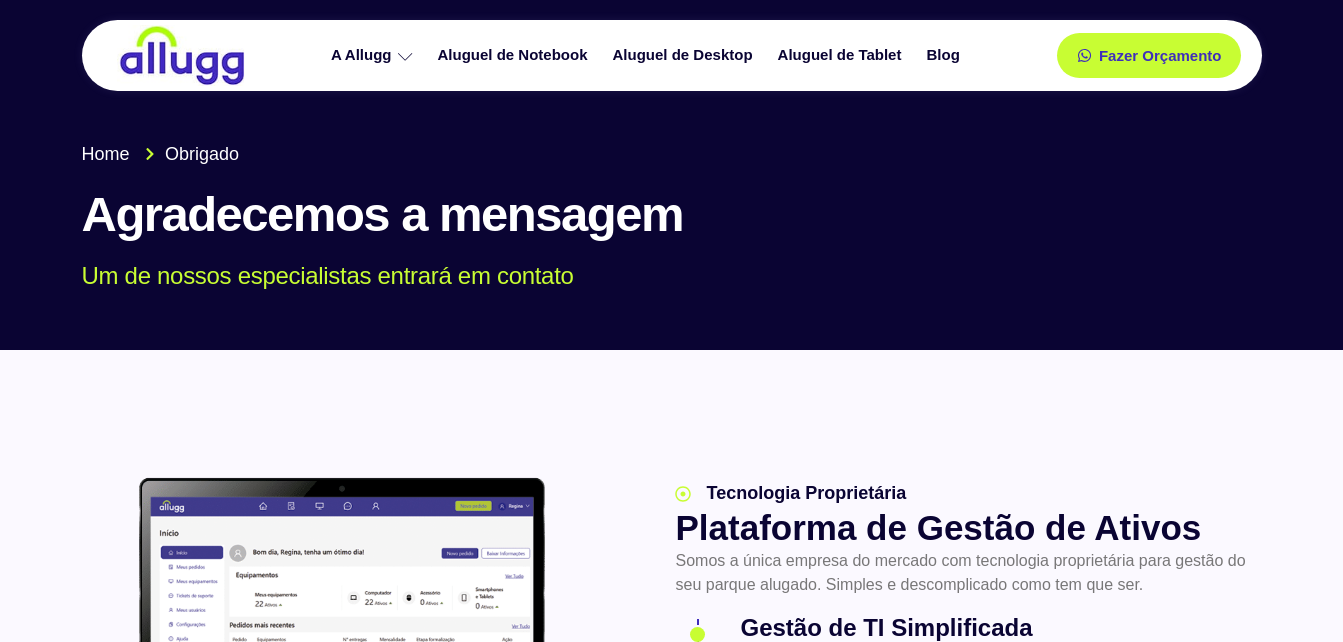 scroll, scrollTop: 0, scrollLeft: 0, axis: both 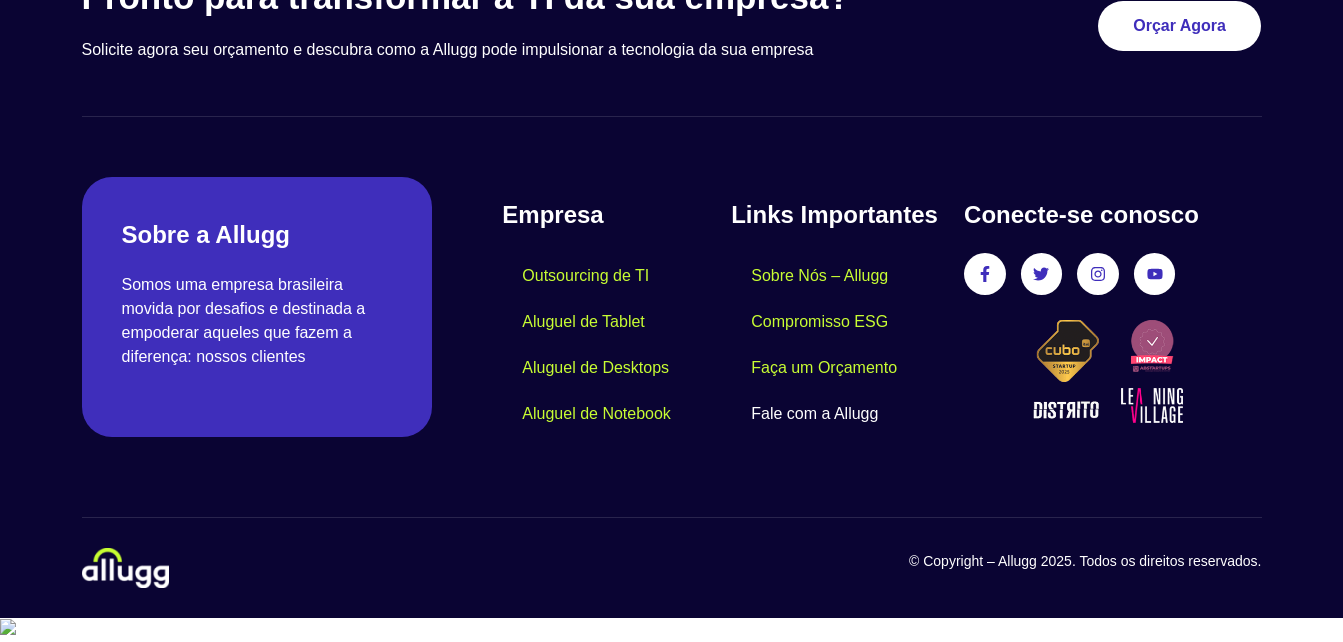 click on "Fale com a Allugg" 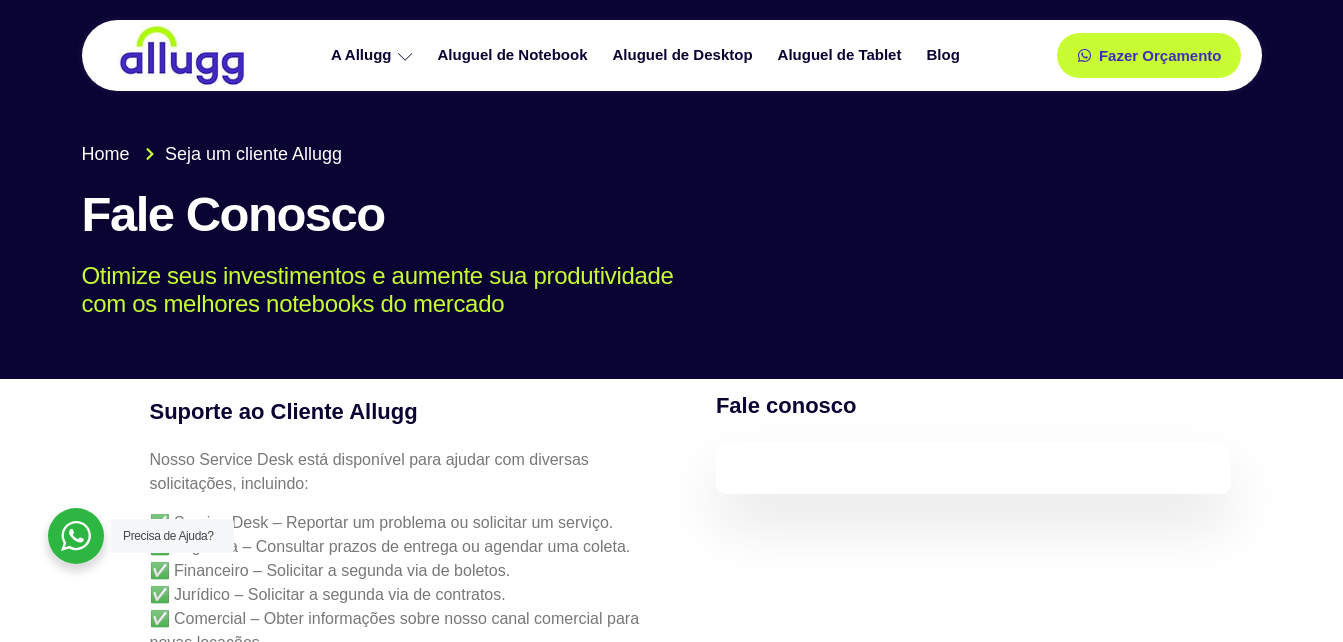 scroll, scrollTop: 0, scrollLeft: 0, axis: both 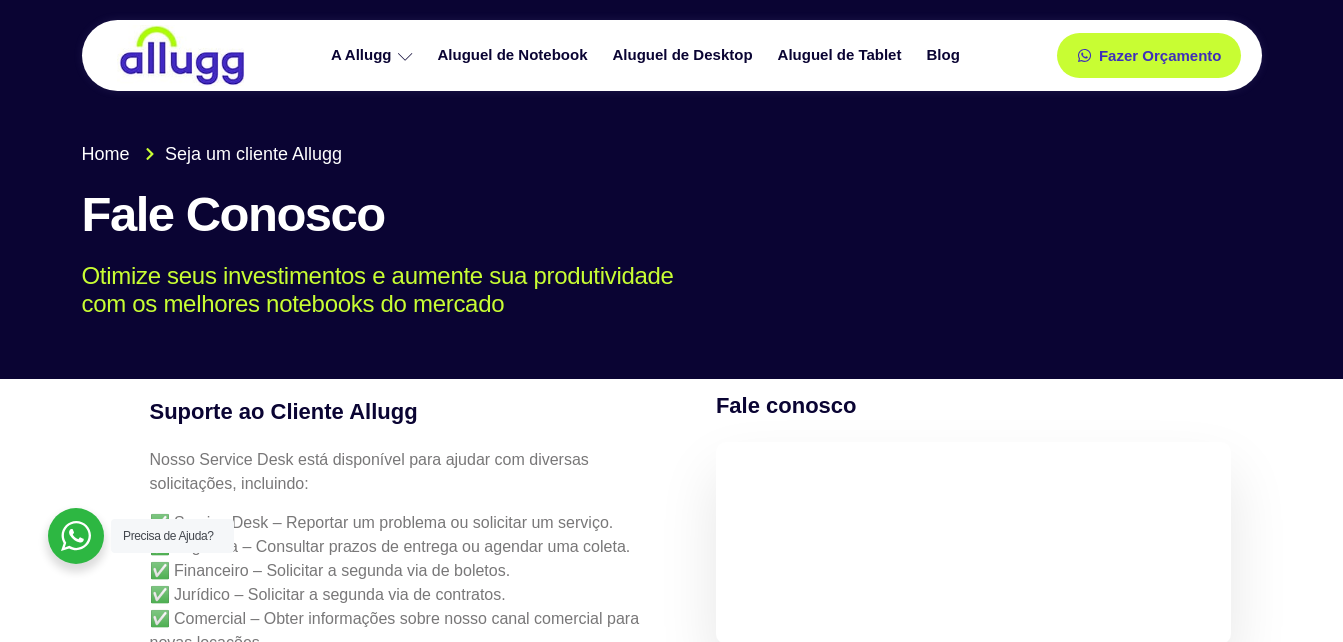 select on "**********" 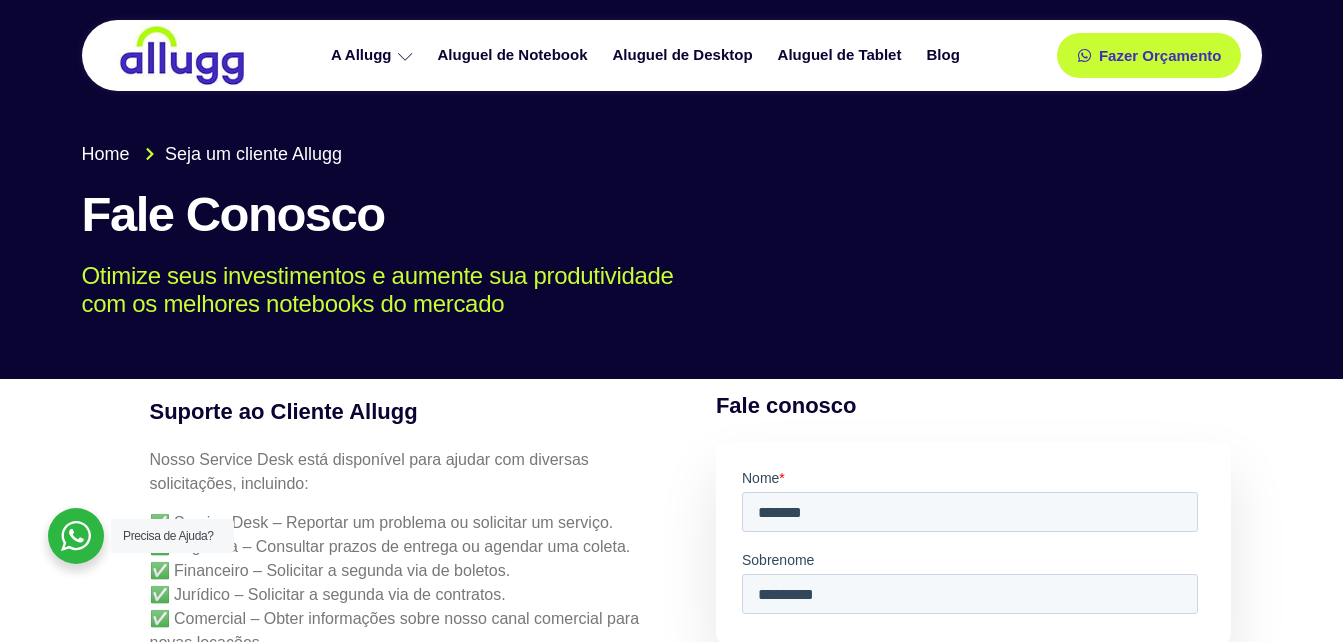 scroll, scrollTop: 0, scrollLeft: 0, axis: both 